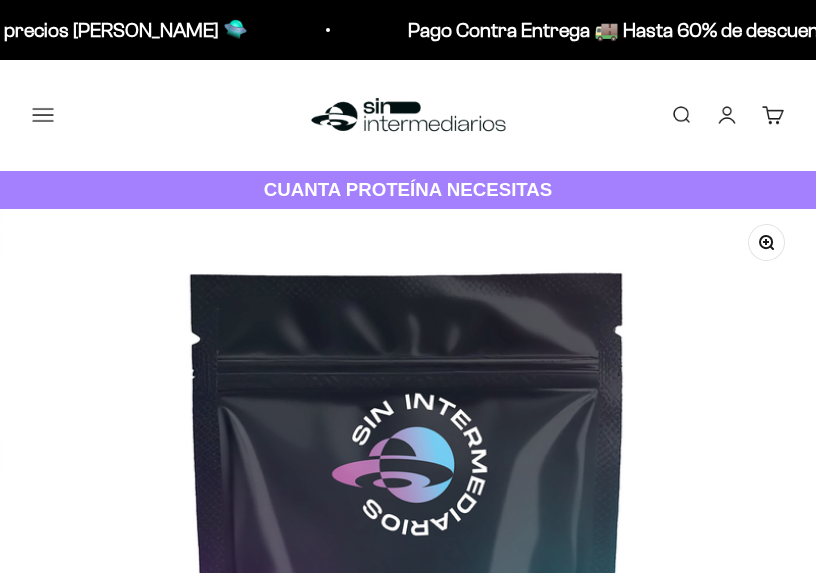 click at bounding box center (0, 0) 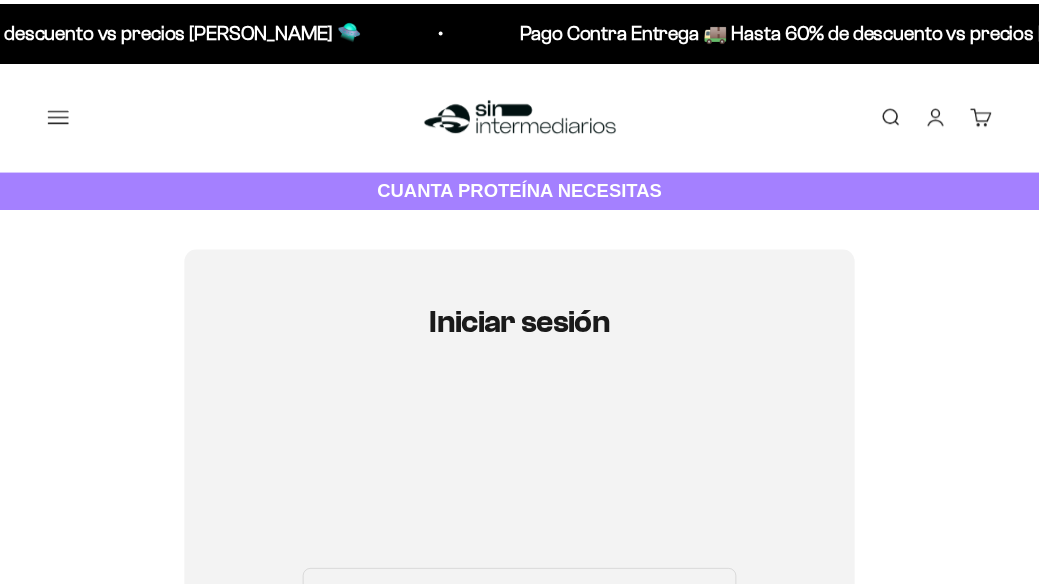 scroll, scrollTop: 0, scrollLeft: 0, axis: both 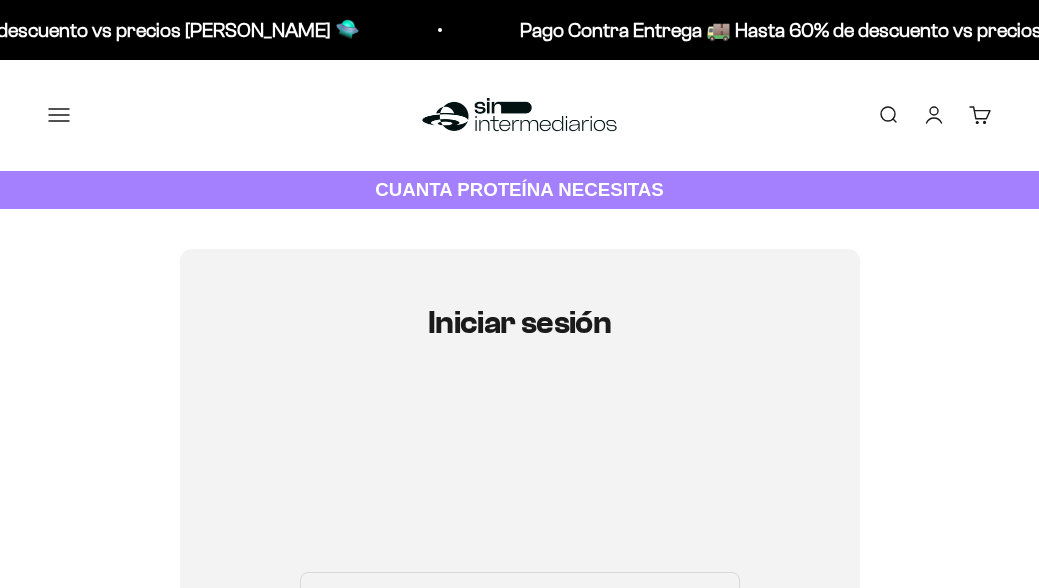 click on "Correo electrónico" at bounding box center [520, 602] 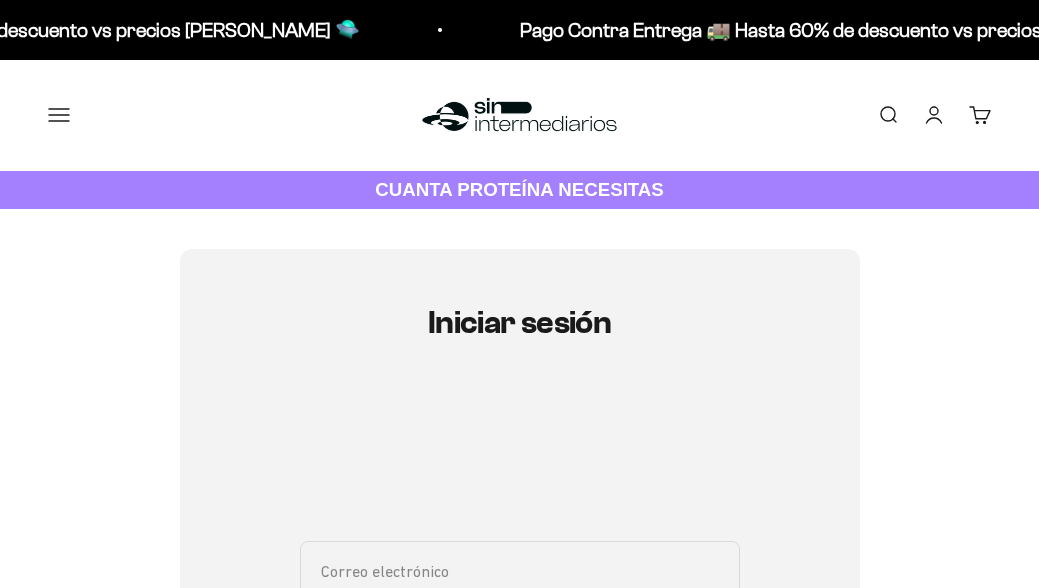 type on "henrojas14@gmail.com" 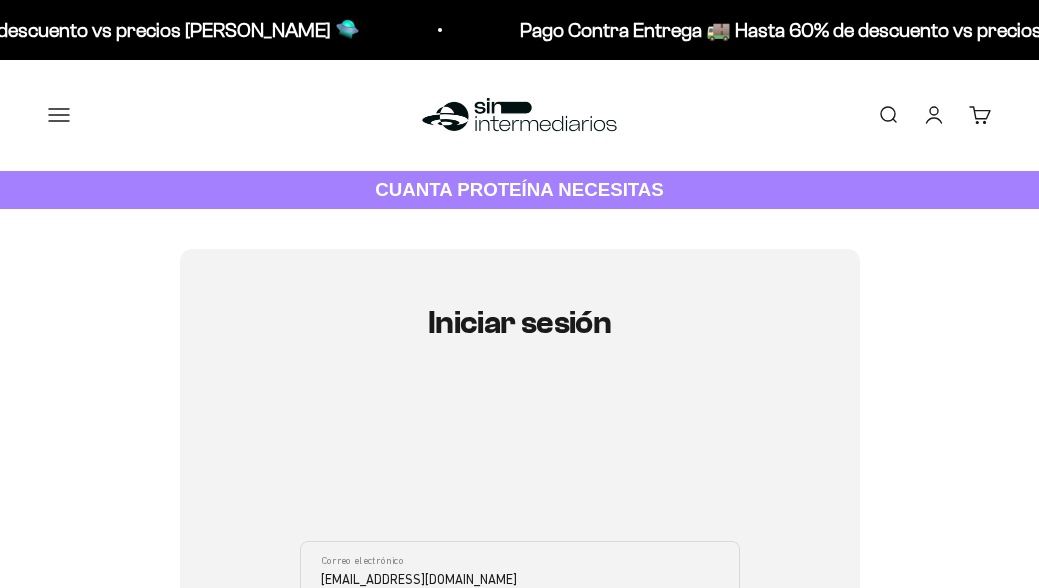 scroll, scrollTop: 201, scrollLeft: 0, axis: vertical 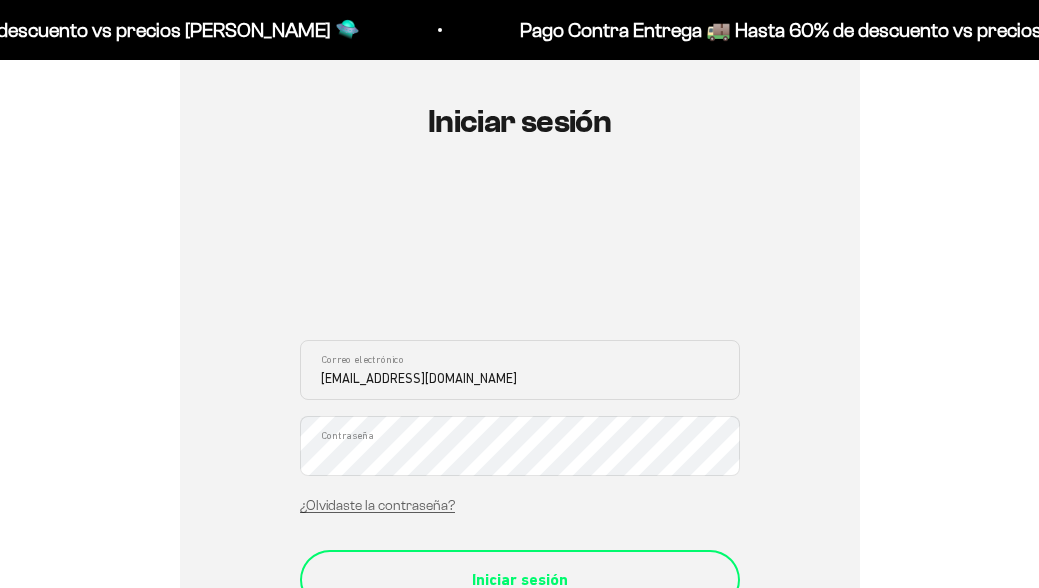 click on "Iniciar sesión" at bounding box center [520, 580] 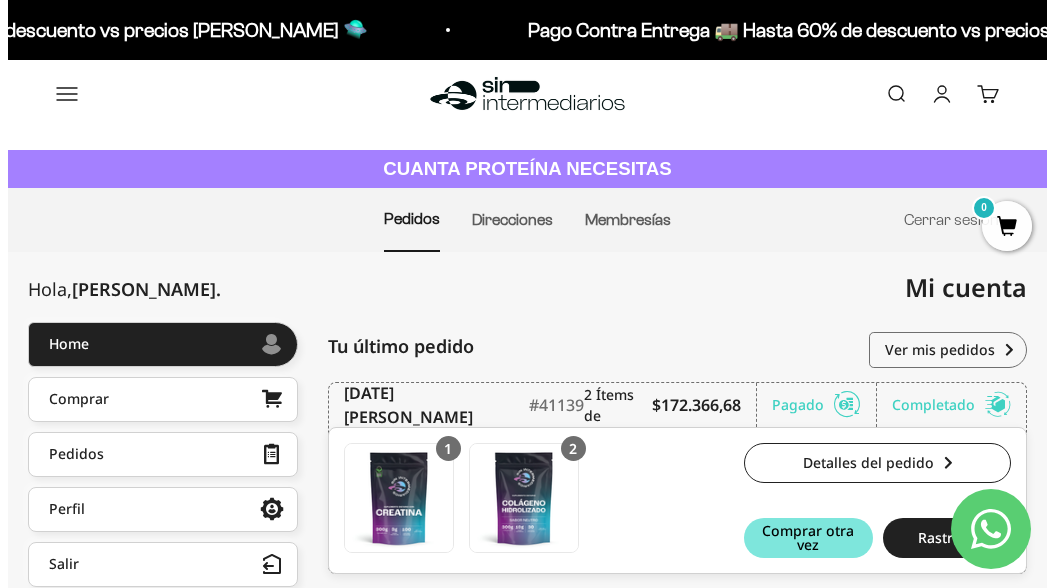 scroll, scrollTop: 0, scrollLeft: 0, axis: both 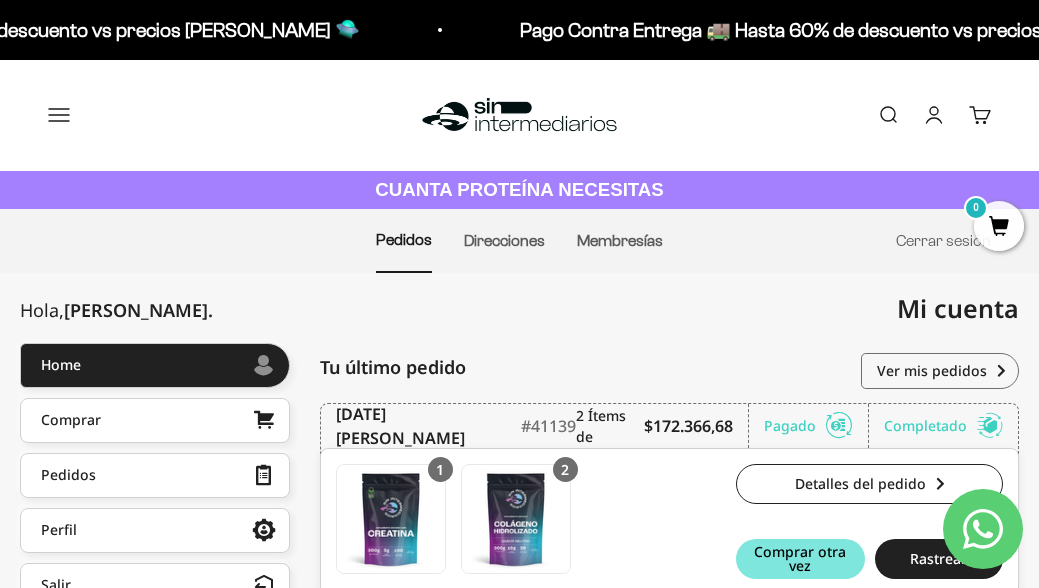 click on "Menú" at bounding box center [59, 115] 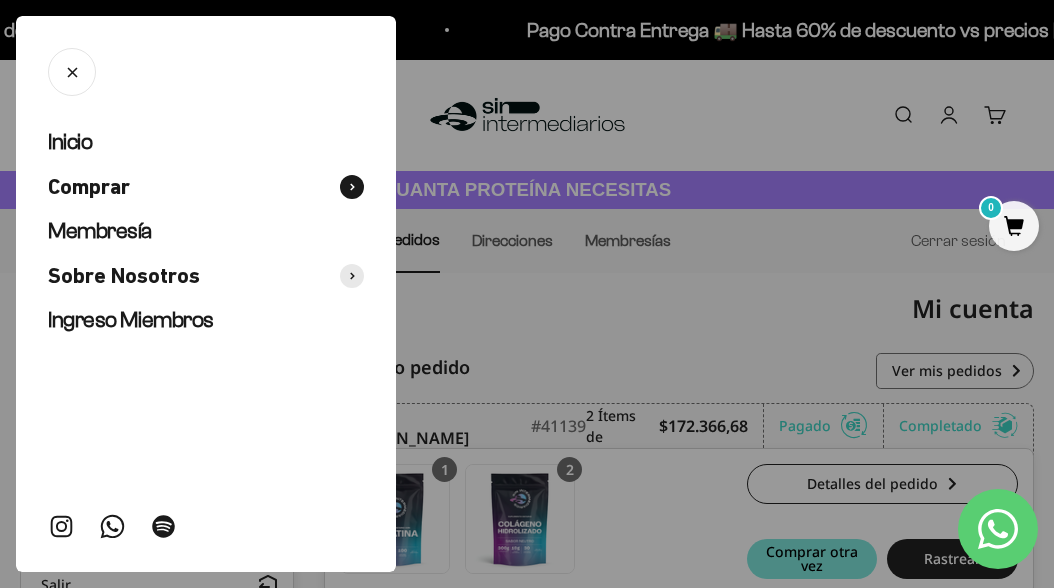 click 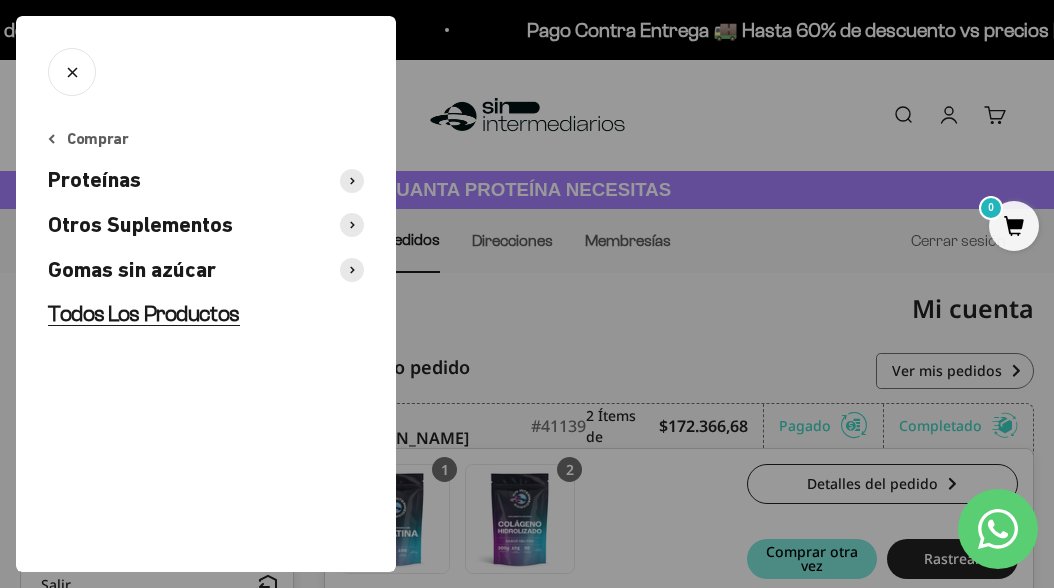 click on "Todos Los Productos" at bounding box center [144, 313] 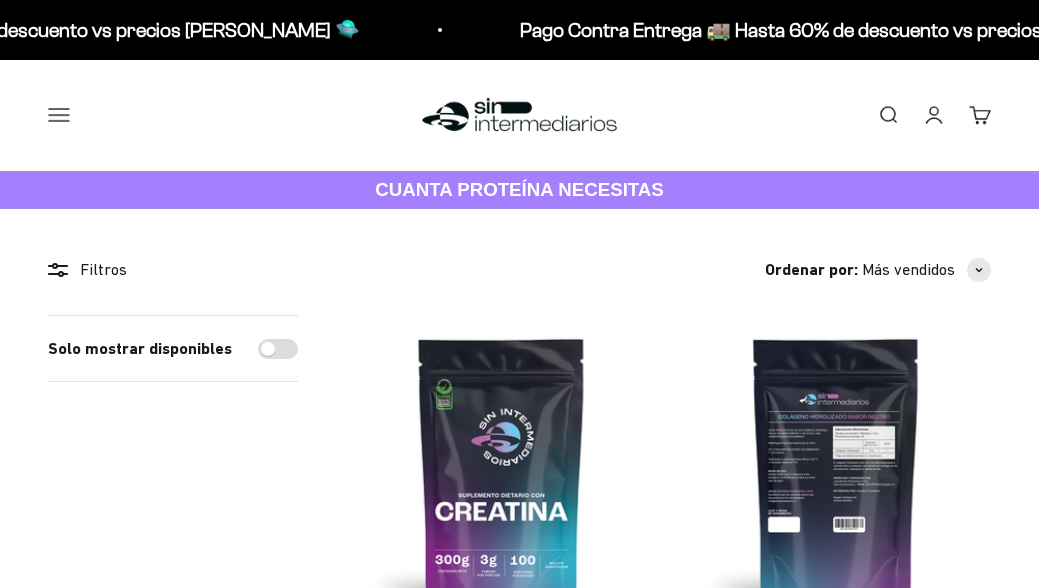 click on "Filtros
Ordenar por
Características Más vendidos Alfabéticamente, A-Z Alfabéticamente, Z-A Precio, menor a mayor Precio, mayor a menor Fecha: antiguo(a) a reciente Fecha: reciente a antiguo(a)
Solo mostrar disponibles
Aplicar  (1)
Filtros
Ordenar por:
Más vendidos
Características
Más vendidos
Alfabéticamente, A-Z
Alfabéticamente, Z-A
[PERSON_NAME], menor a mayor
[PERSON_NAME], mayor a menor
Fecha: antiguo(a) a reciente" at bounding box center [519, 3262] 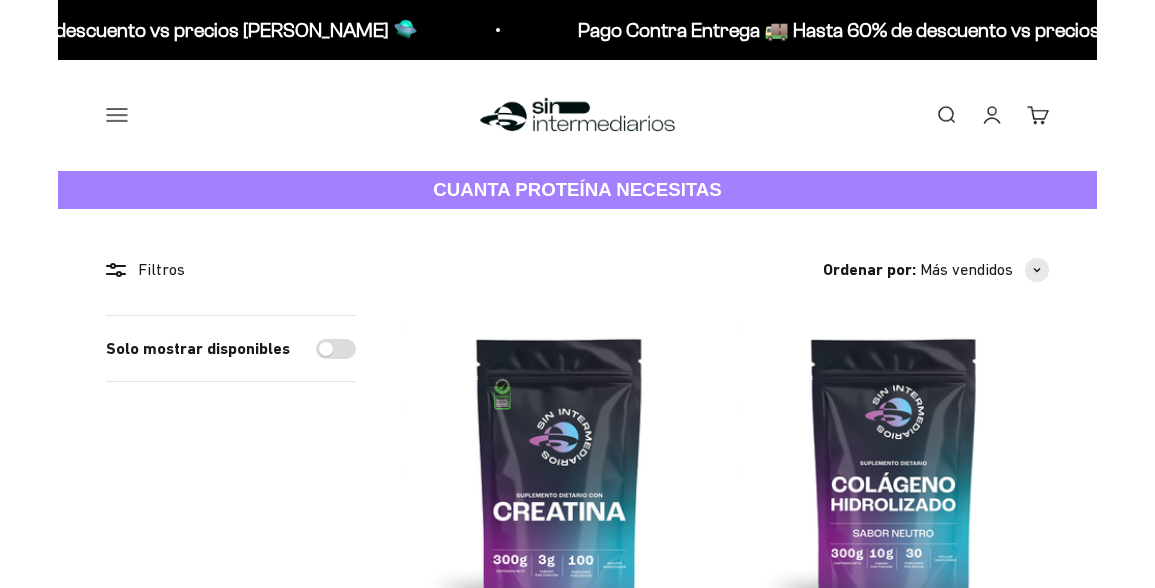 scroll, scrollTop: 0, scrollLeft: 0, axis: both 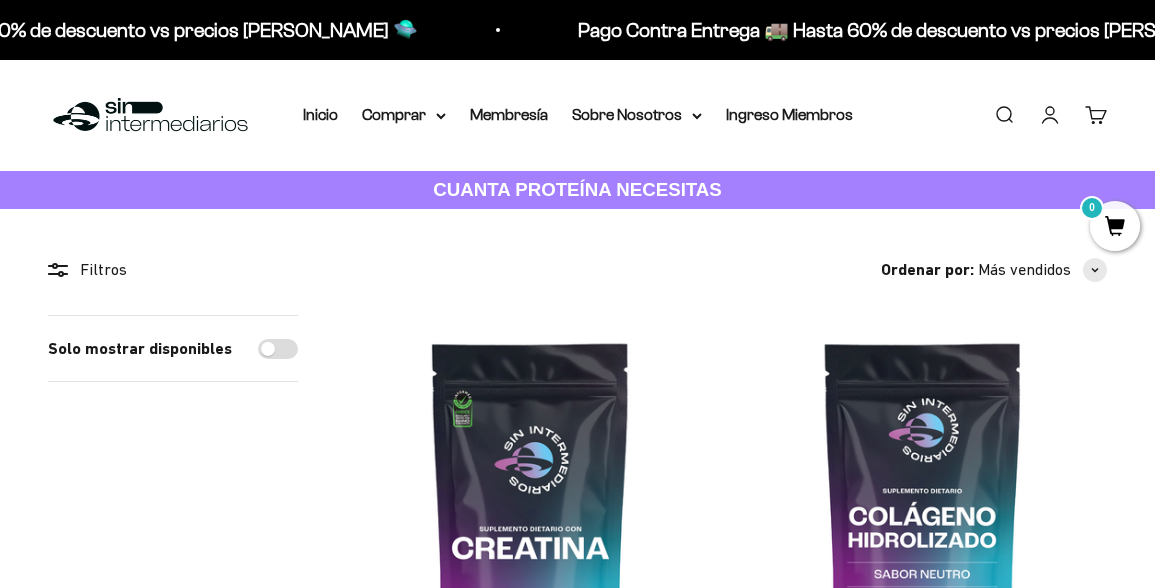click on "Solo mostrar disponibles" at bounding box center [278, 349] 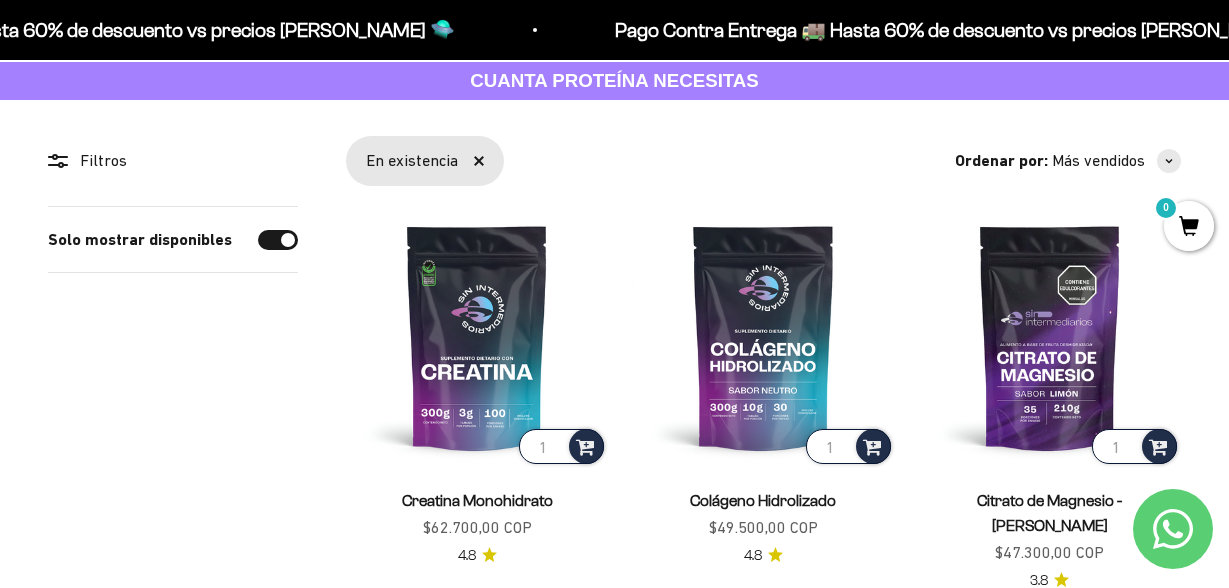 scroll, scrollTop: 144, scrollLeft: 0, axis: vertical 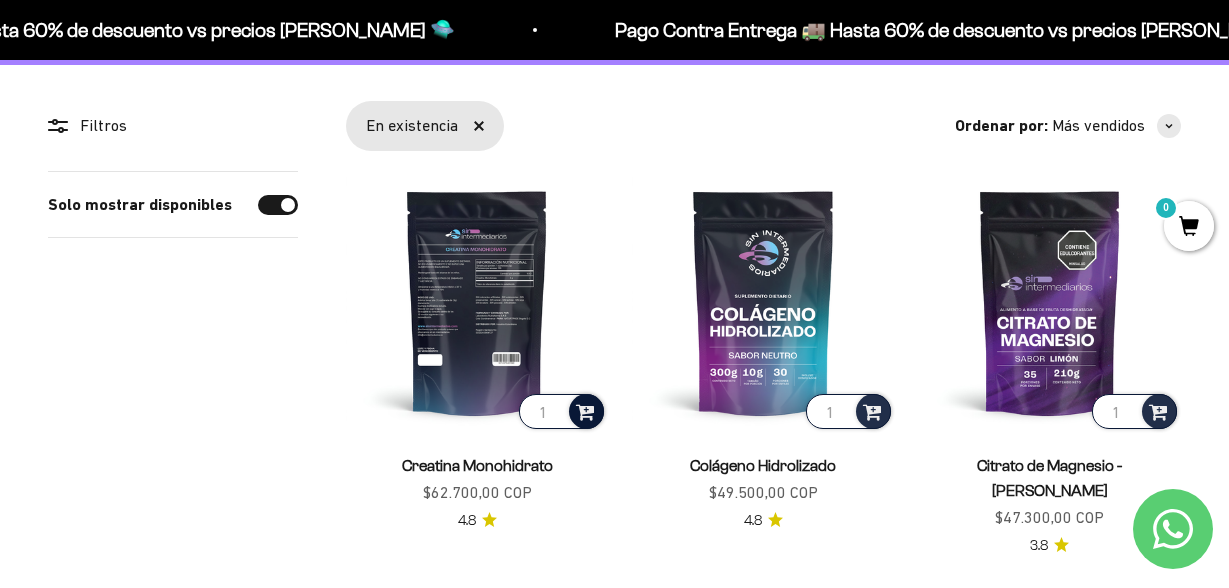click at bounding box center (585, 410) 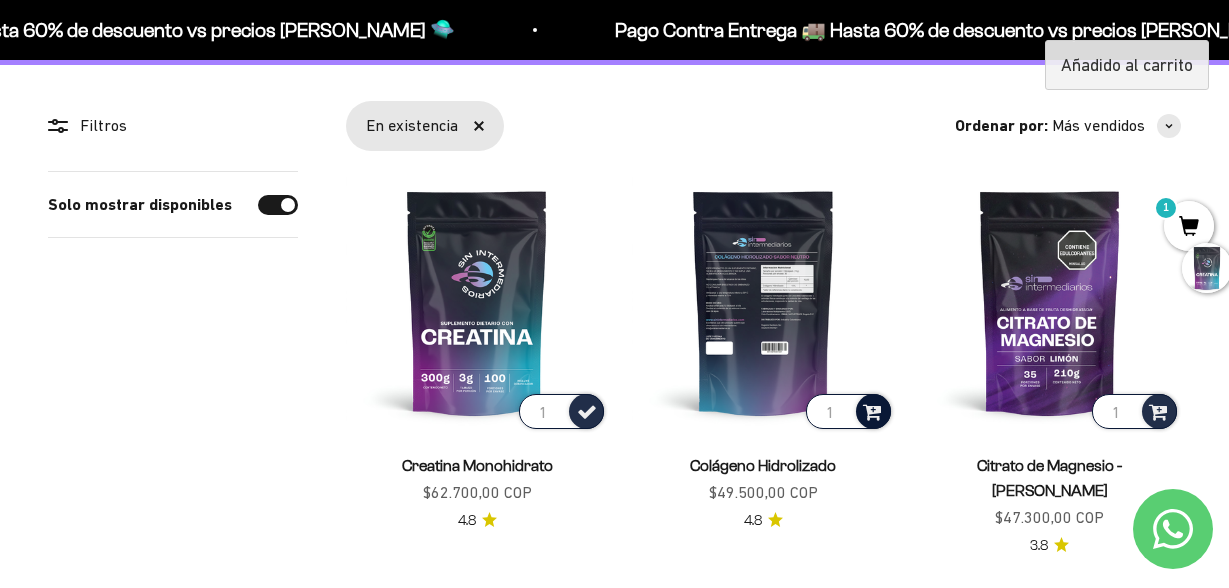 click at bounding box center (872, 410) 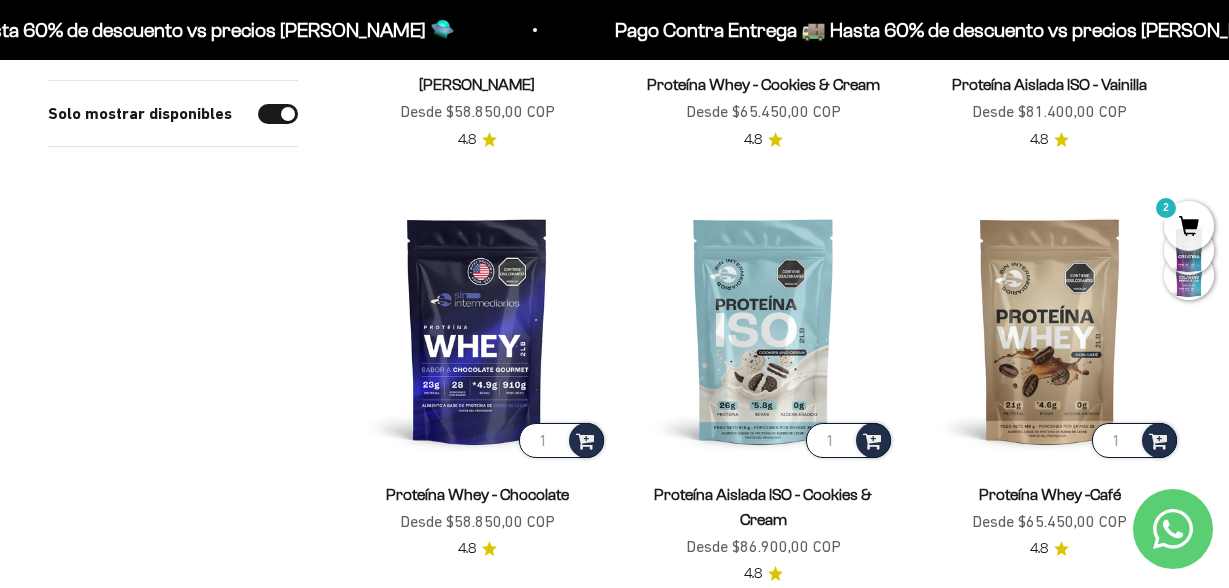 scroll, scrollTop: 2292, scrollLeft: 0, axis: vertical 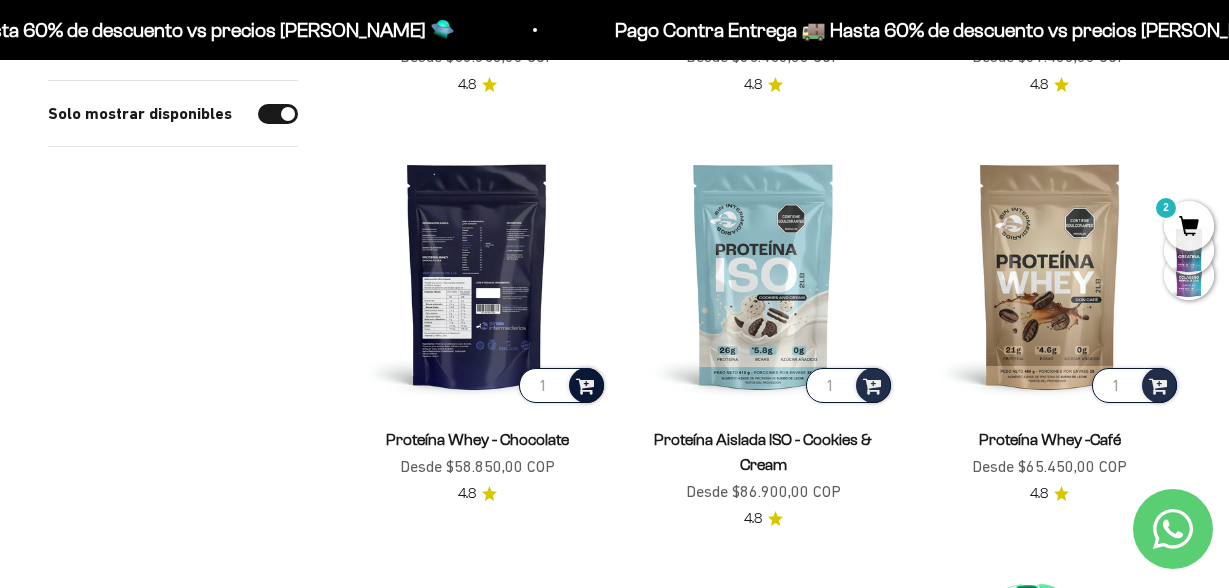 click at bounding box center [585, 384] 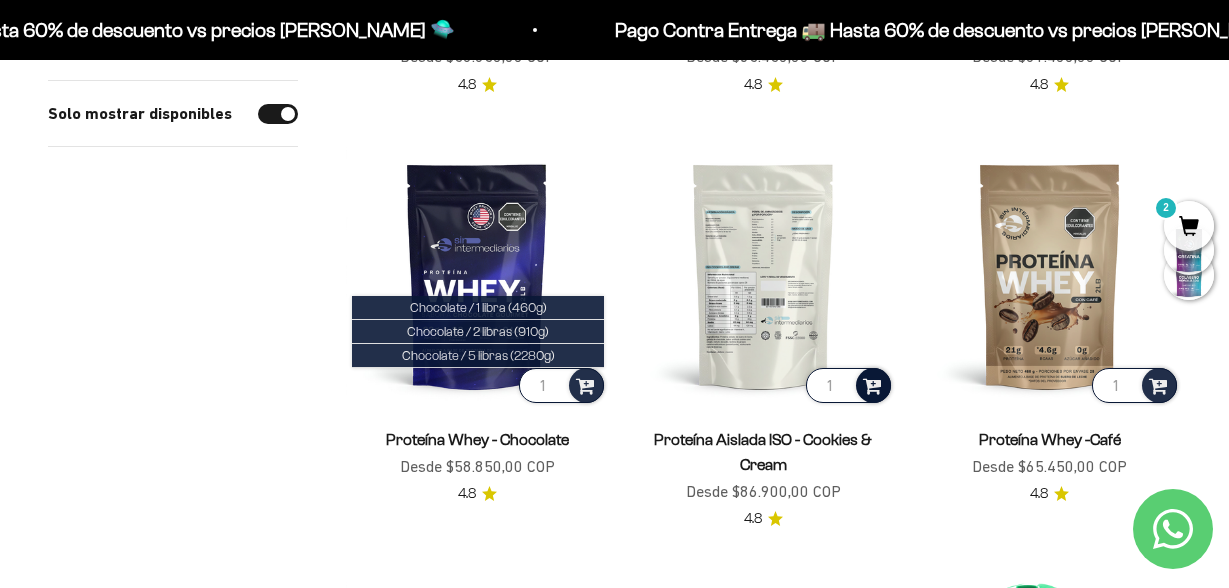 click at bounding box center [872, 384] 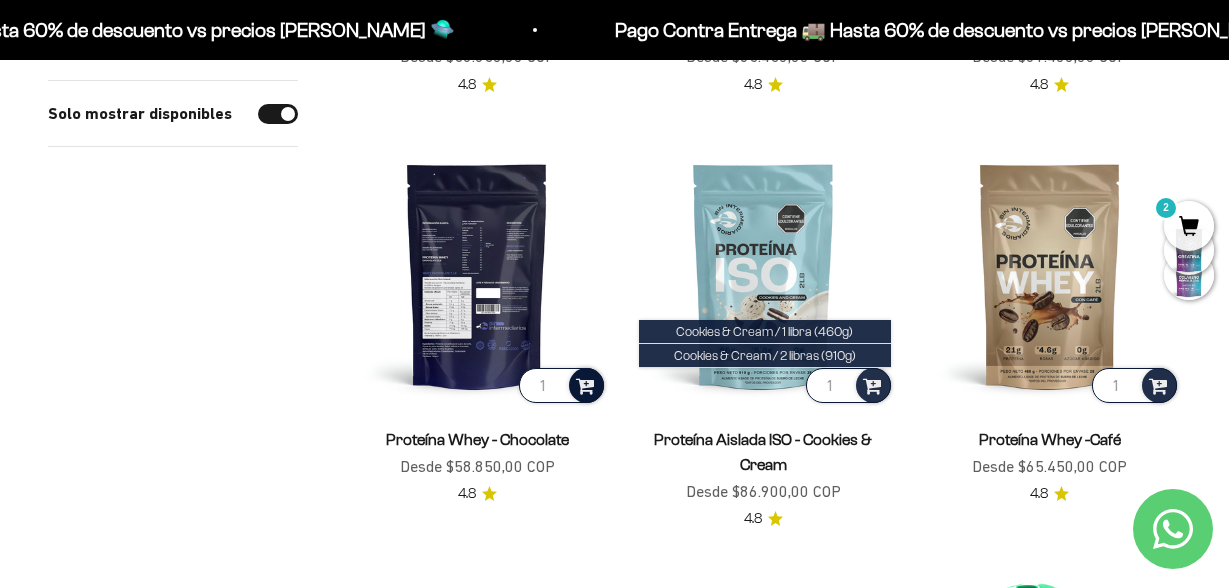 click at bounding box center (585, 384) 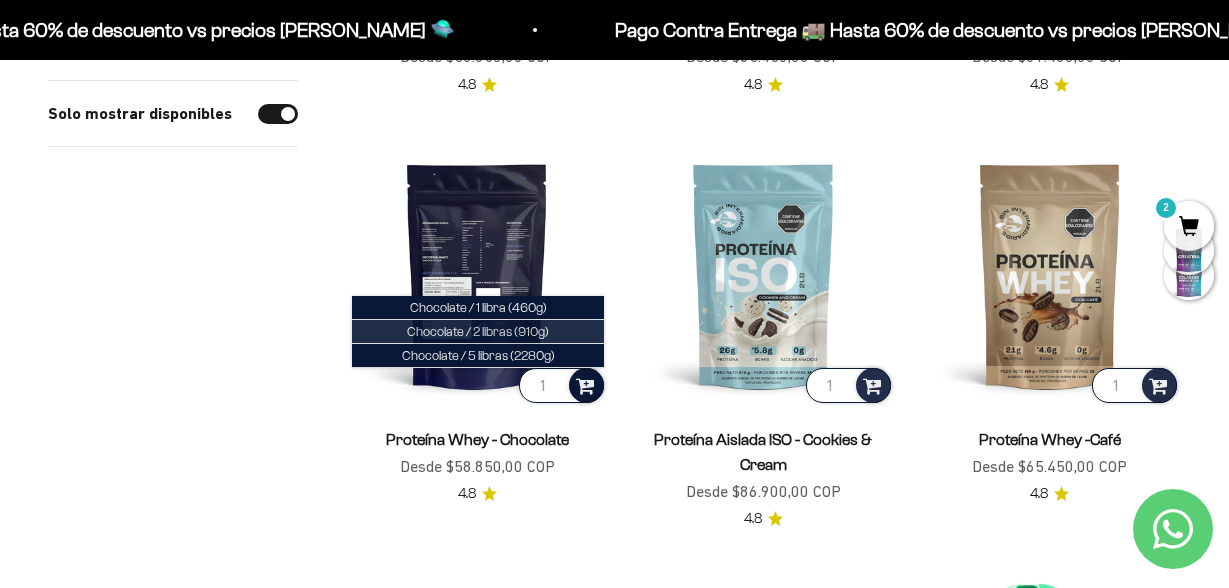 click on "Chocolate / 2 libras (910g)" at bounding box center [478, 331] 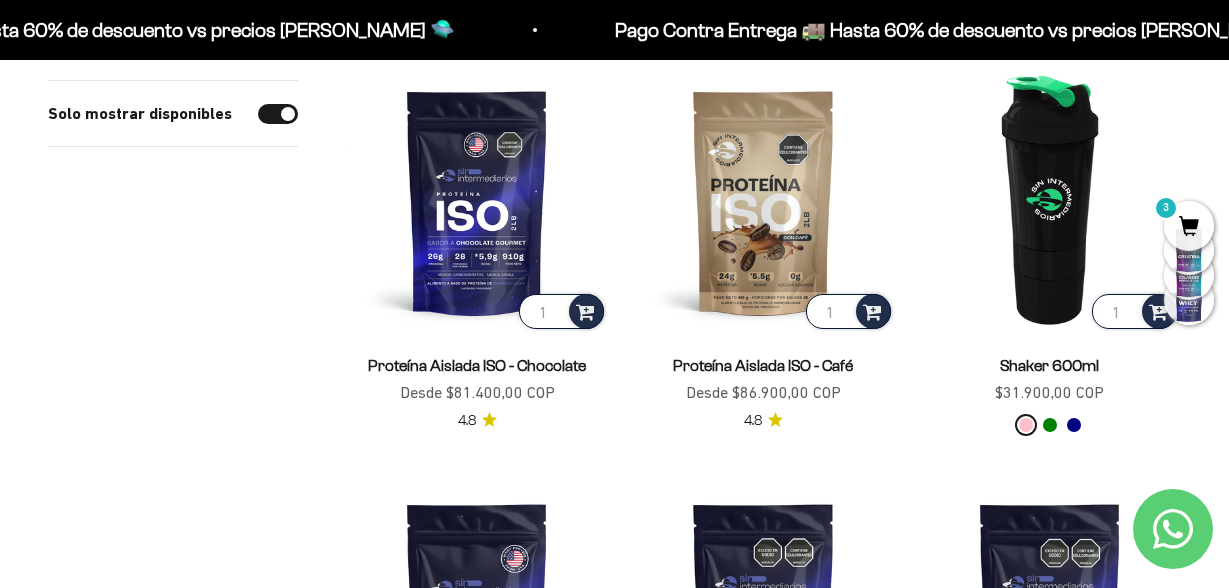 scroll, scrollTop: 2824, scrollLeft: 0, axis: vertical 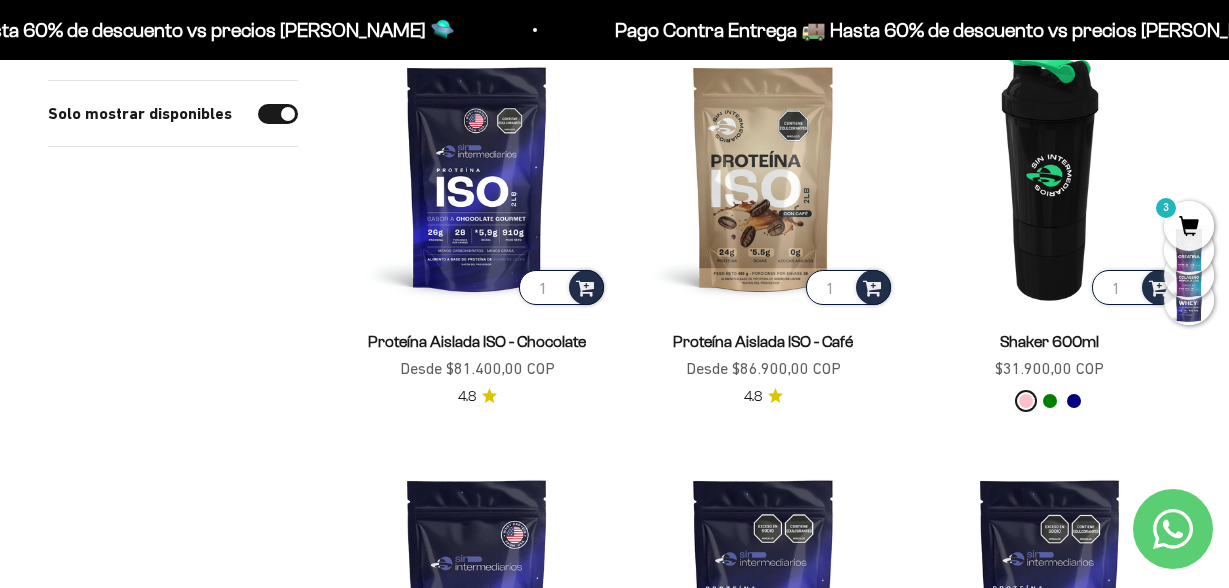 click on "Green" at bounding box center [1050, 401] 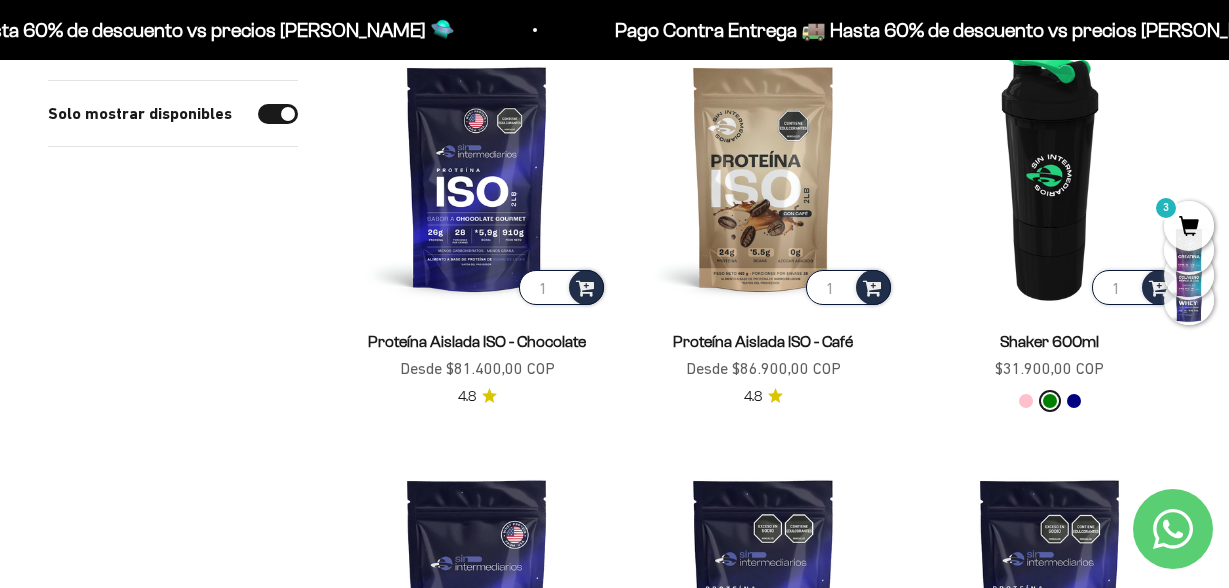 click on "Navy" at bounding box center [1074, 401] 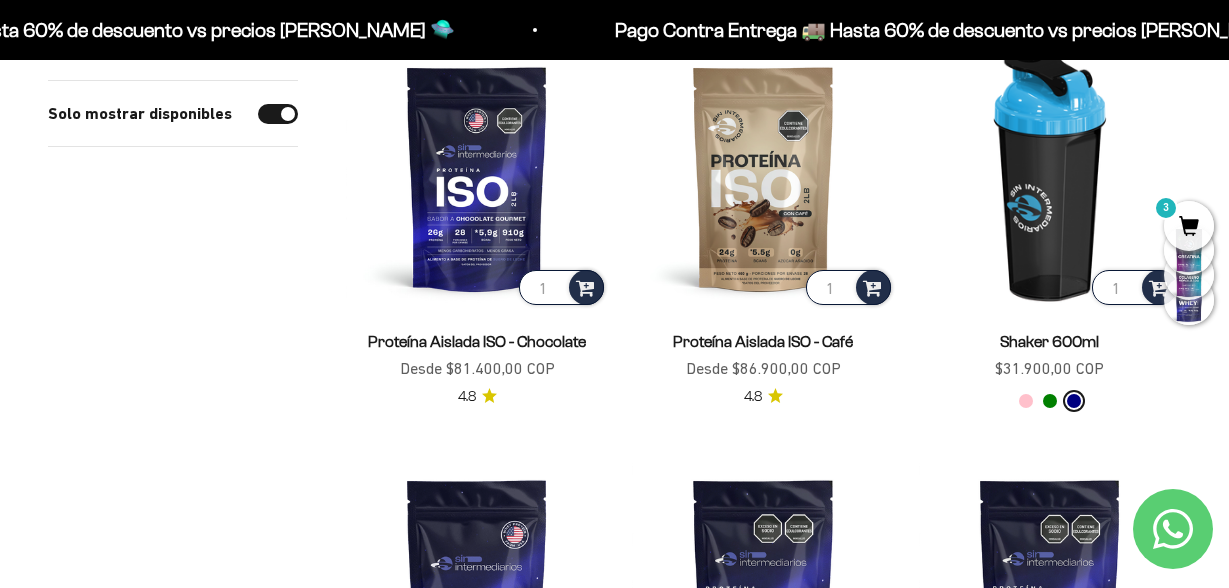 click on "Color
Pink
Green
Navy" at bounding box center [1050, 401] 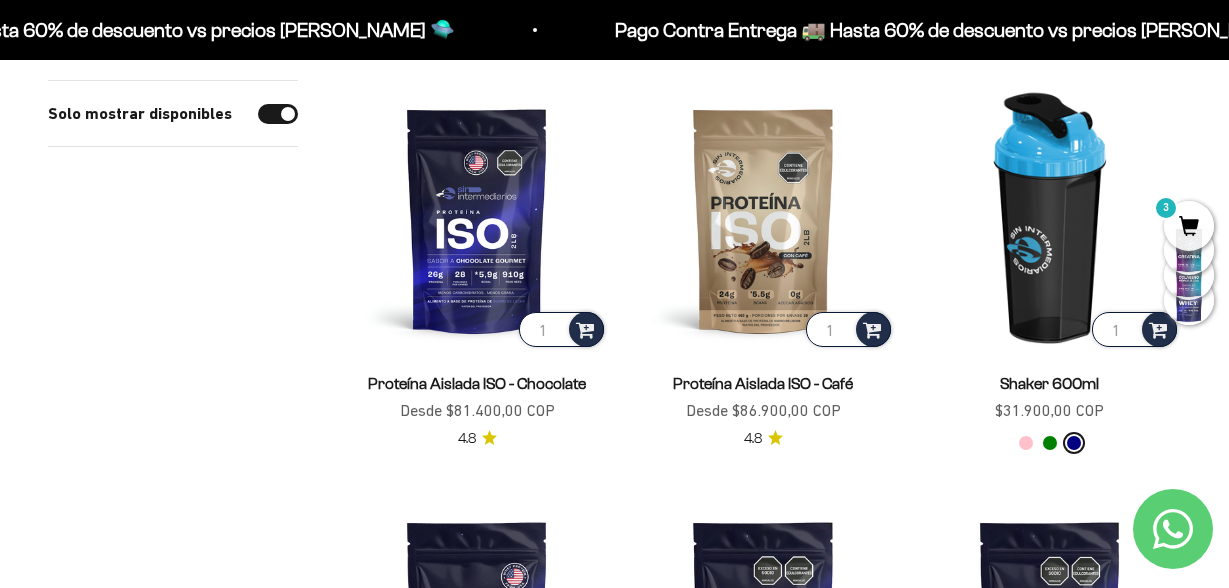 scroll, scrollTop: 2781, scrollLeft: 0, axis: vertical 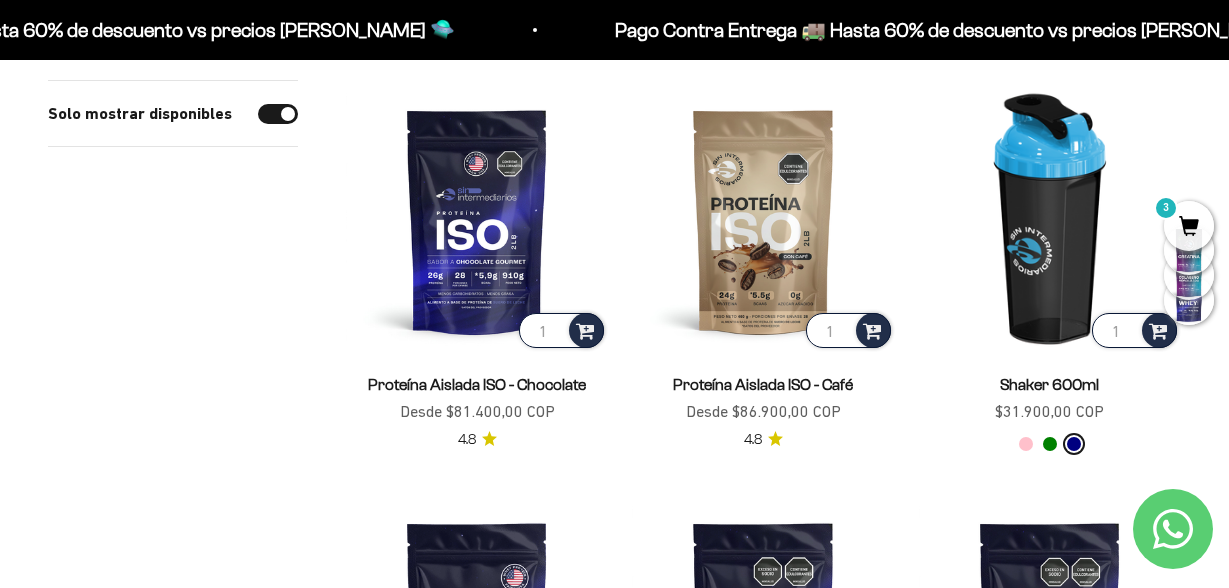 click on "Green" at bounding box center (1050, 444) 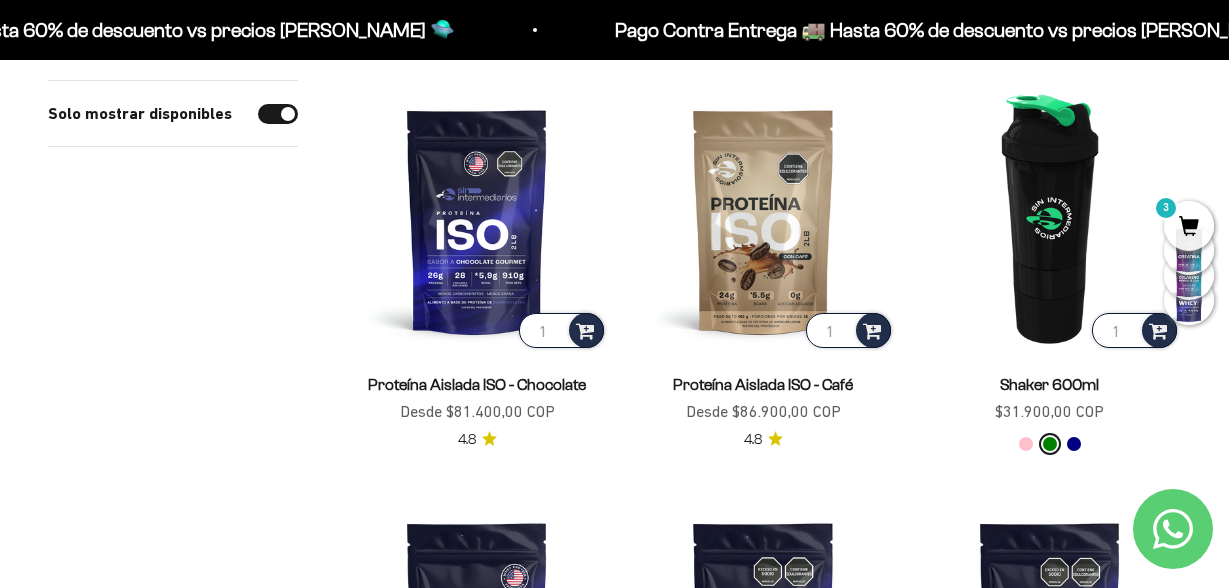 click on "Pink" at bounding box center (1026, 444) 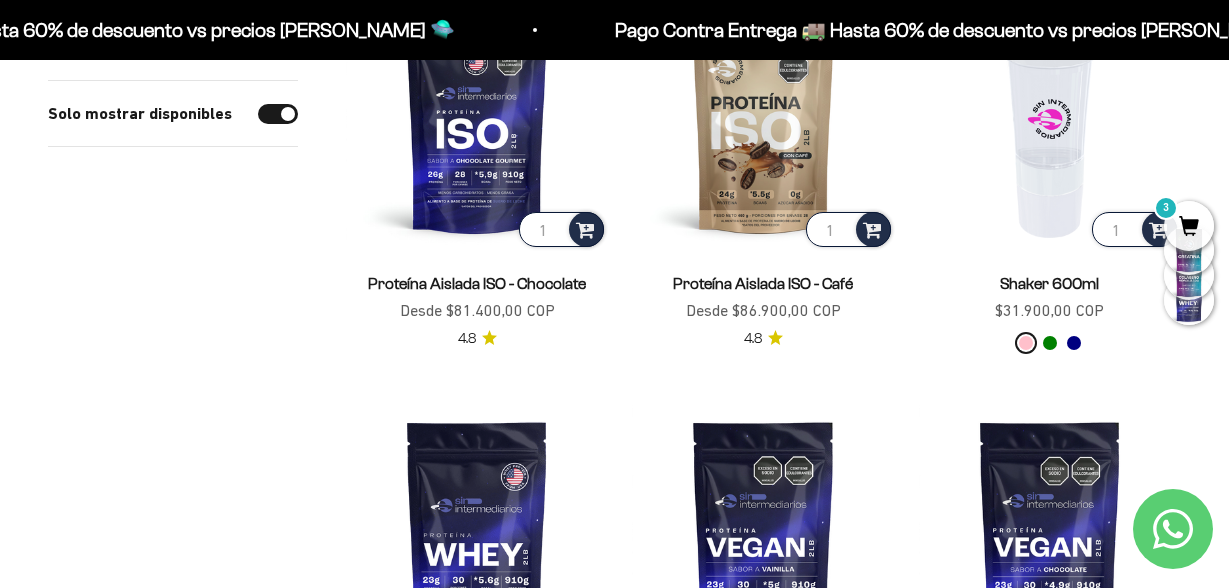 scroll, scrollTop: 2381, scrollLeft: 0, axis: vertical 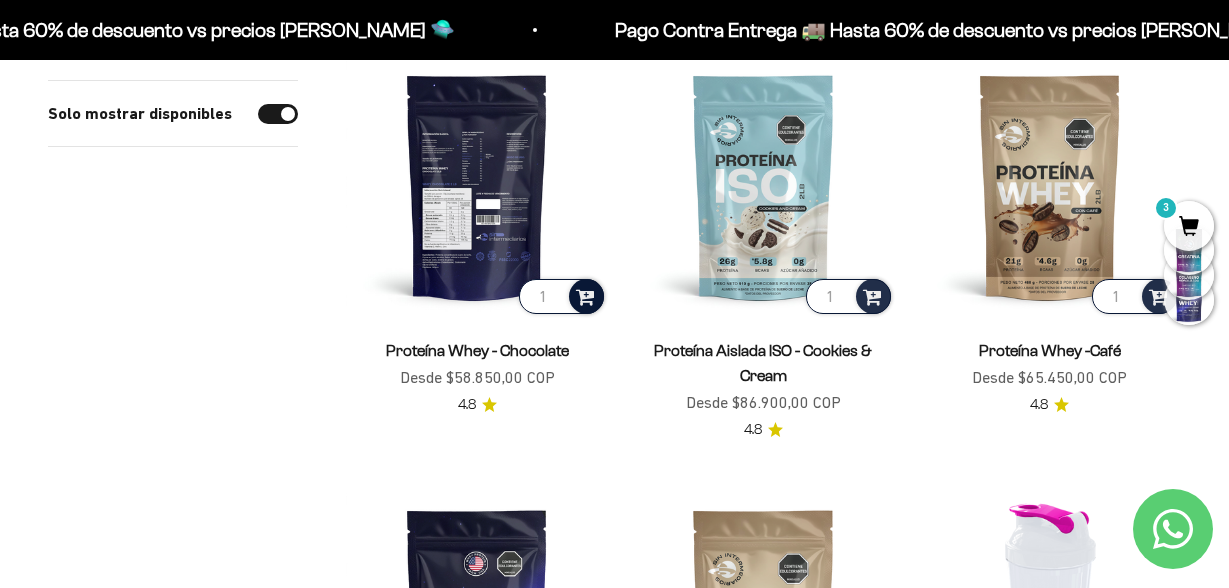 click at bounding box center [585, 295] 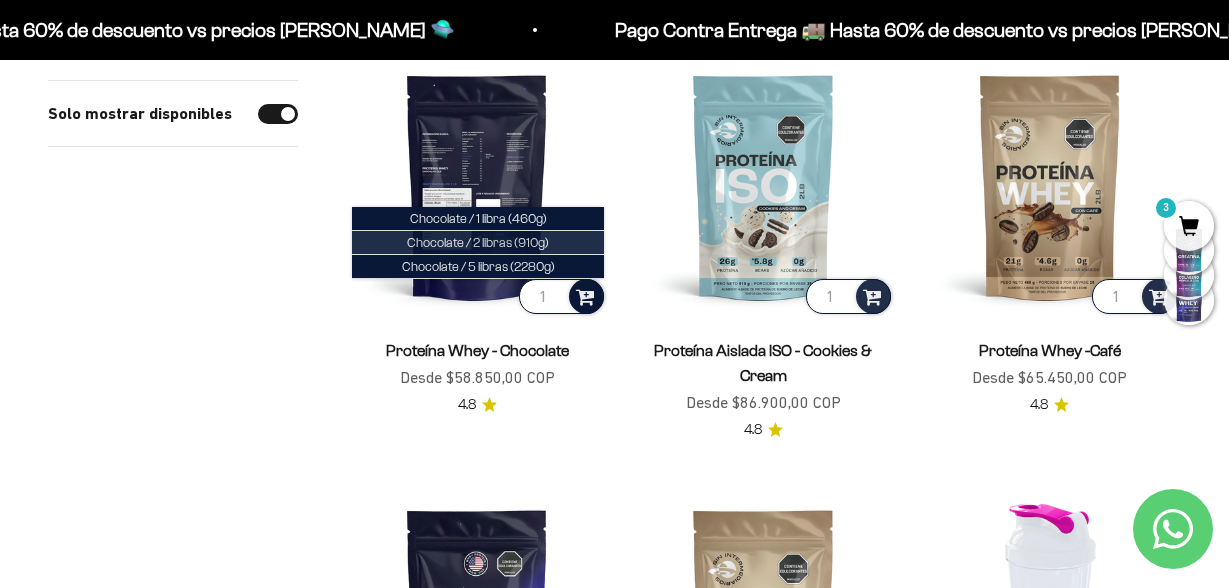 click on "Chocolate / 2 libras (910g)" at bounding box center [478, 243] 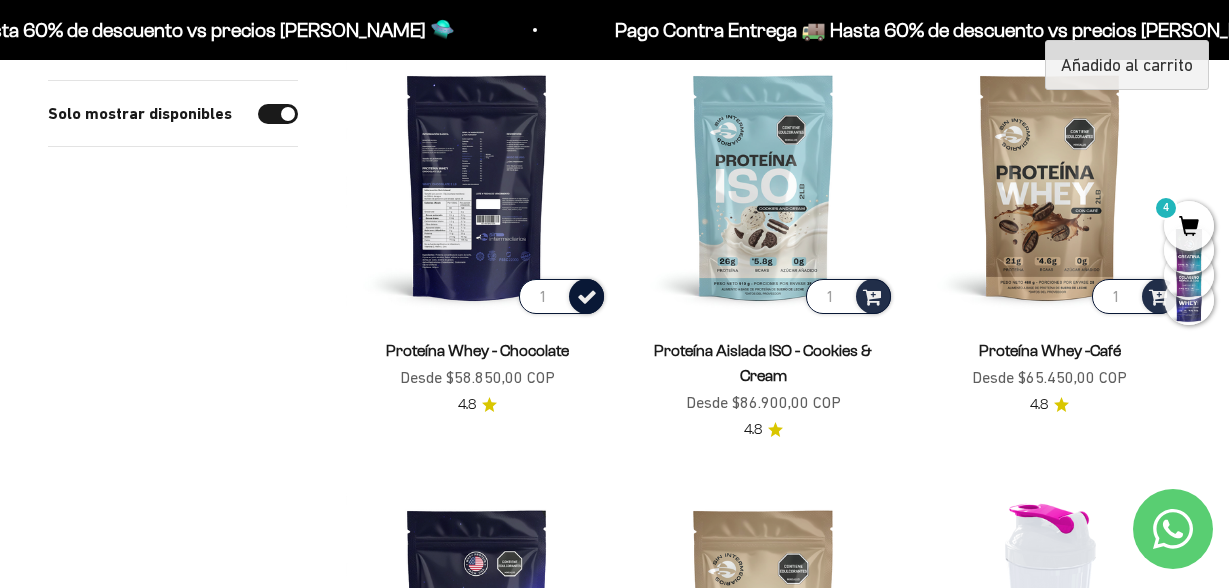 click at bounding box center [587, 295] 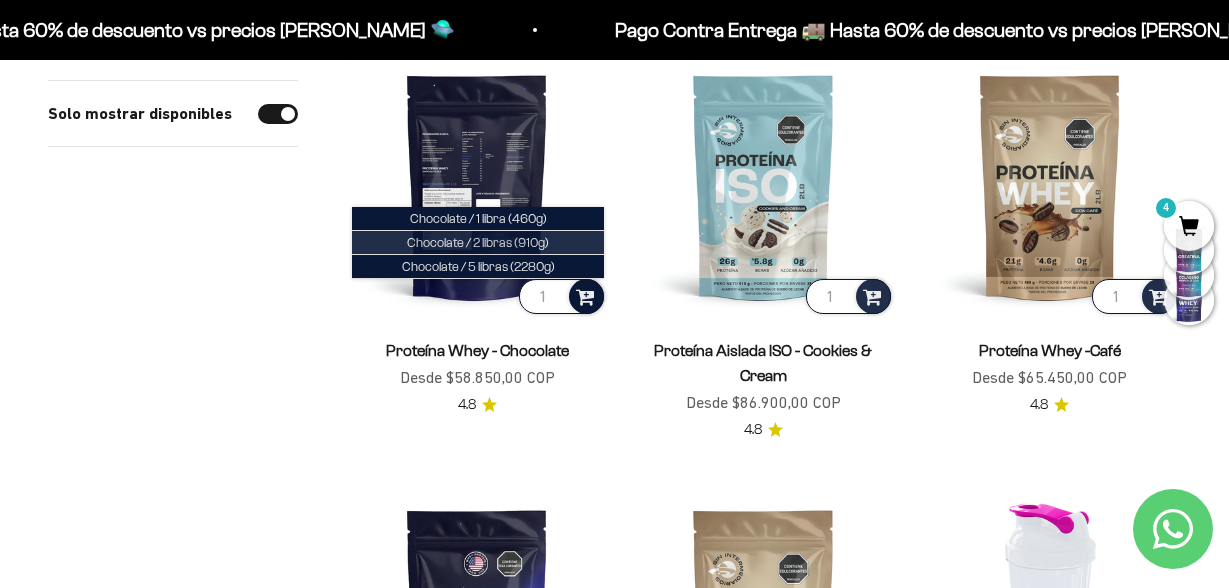 click on "Chocolate / 2 libras (910g)" at bounding box center (478, 242) 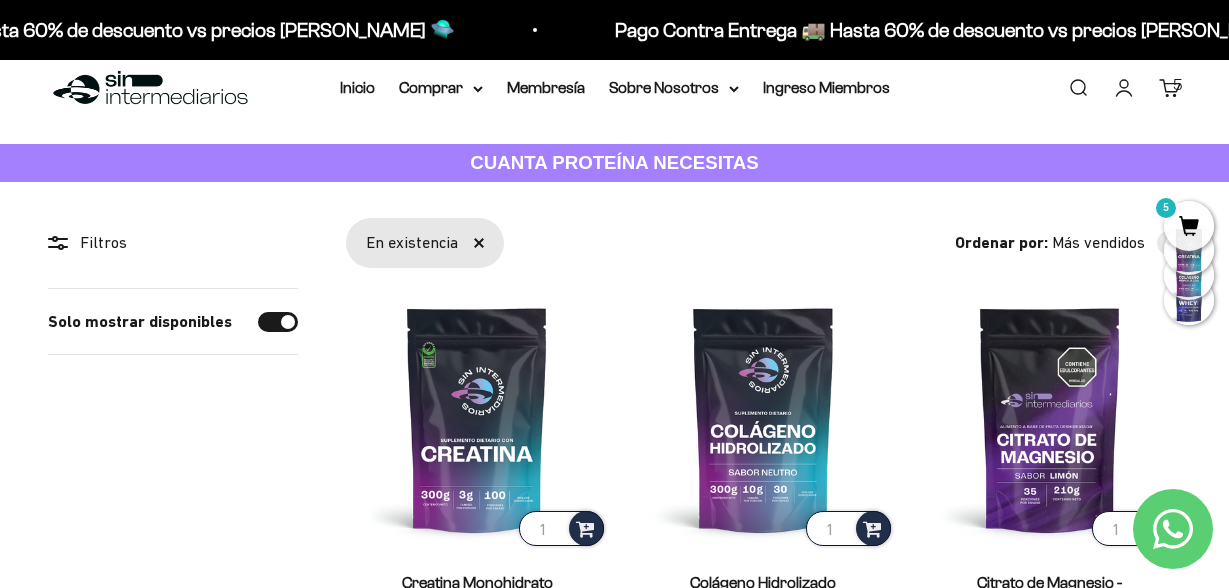 scroll, scrollTop: 0, scrollLeft: 0, axis: both 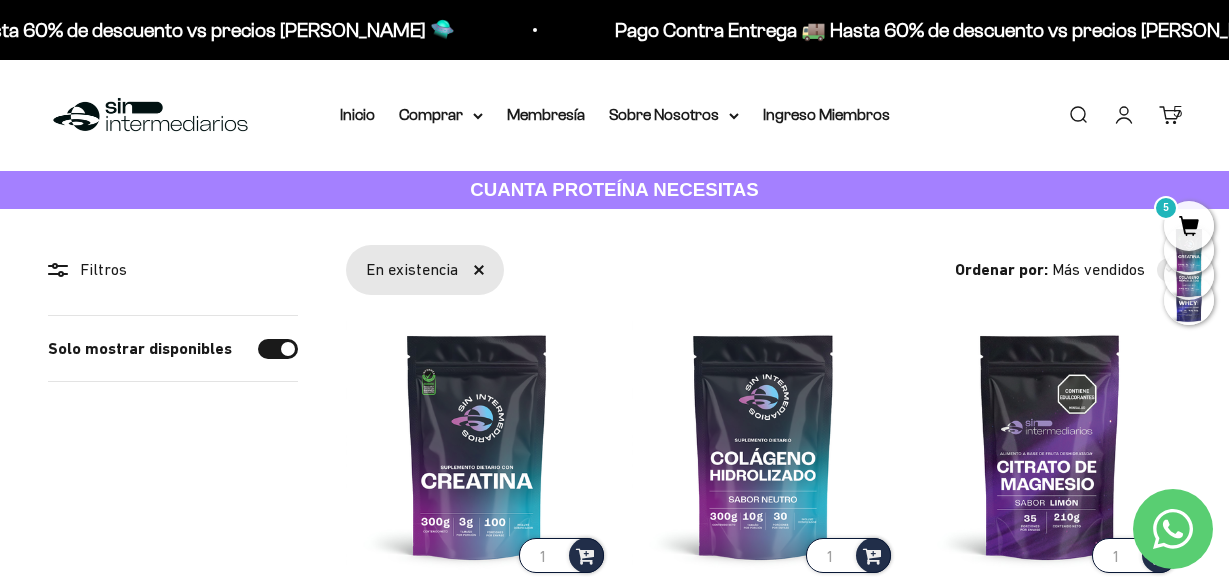 click on "5" at bounding box center (1189, 226) 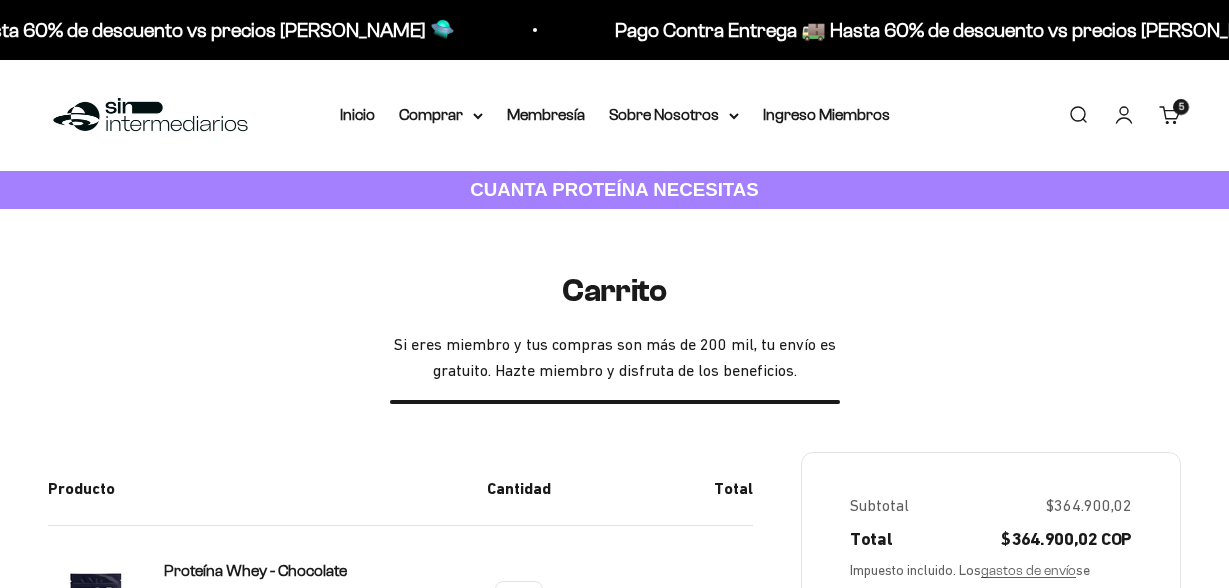 scroll, scrollTop: 386, scrollLeft: 0, axis: vertical 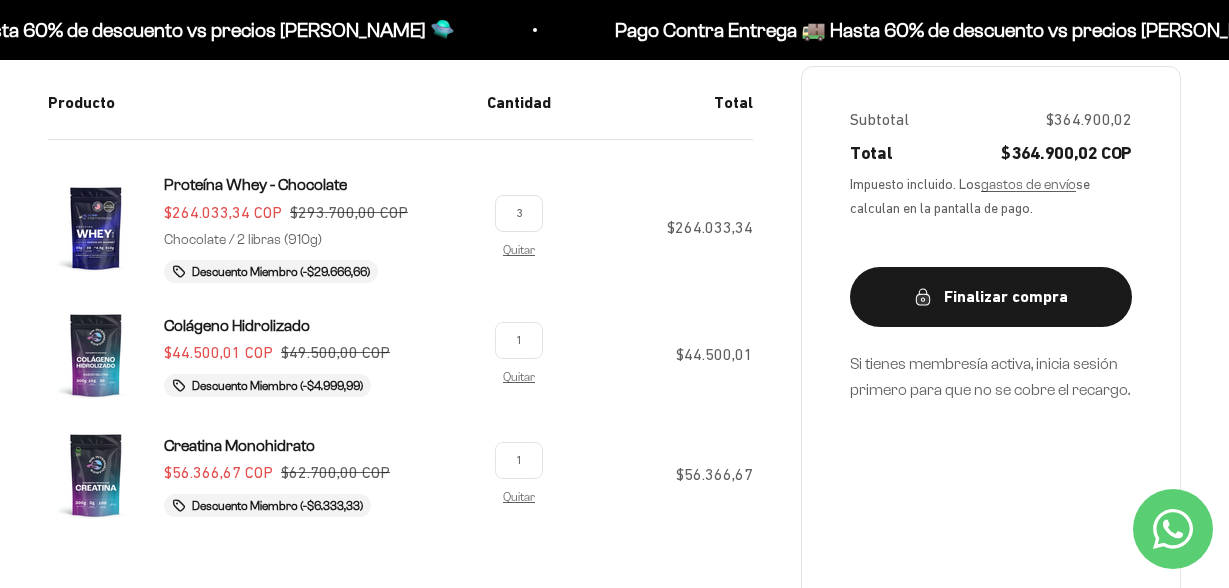 click on "3" at bounding box center (519, 213) 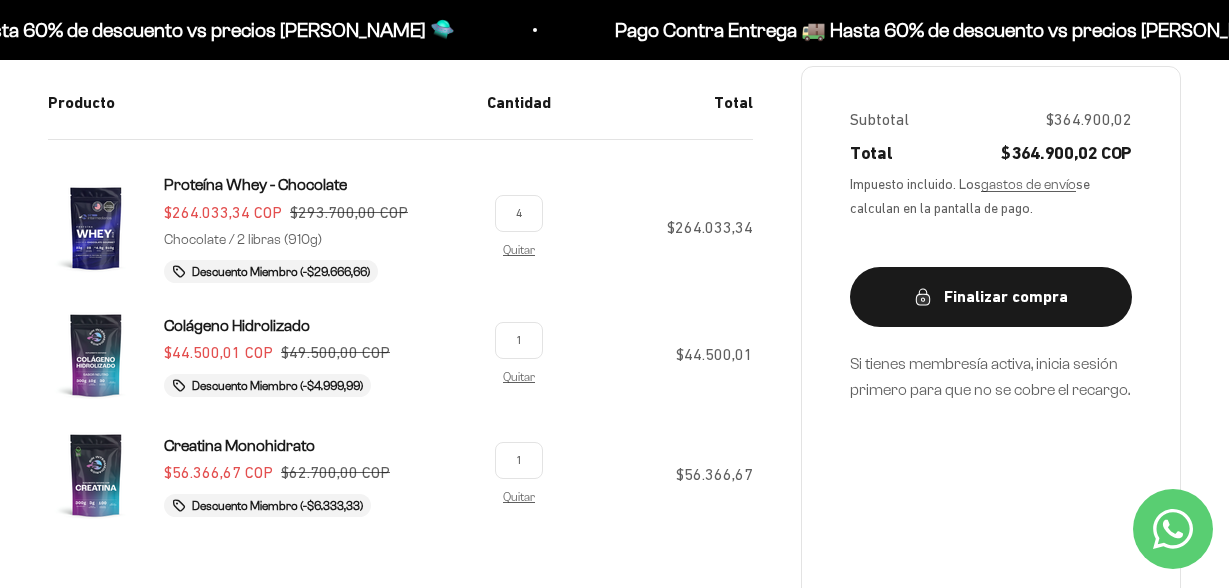 type on "4" 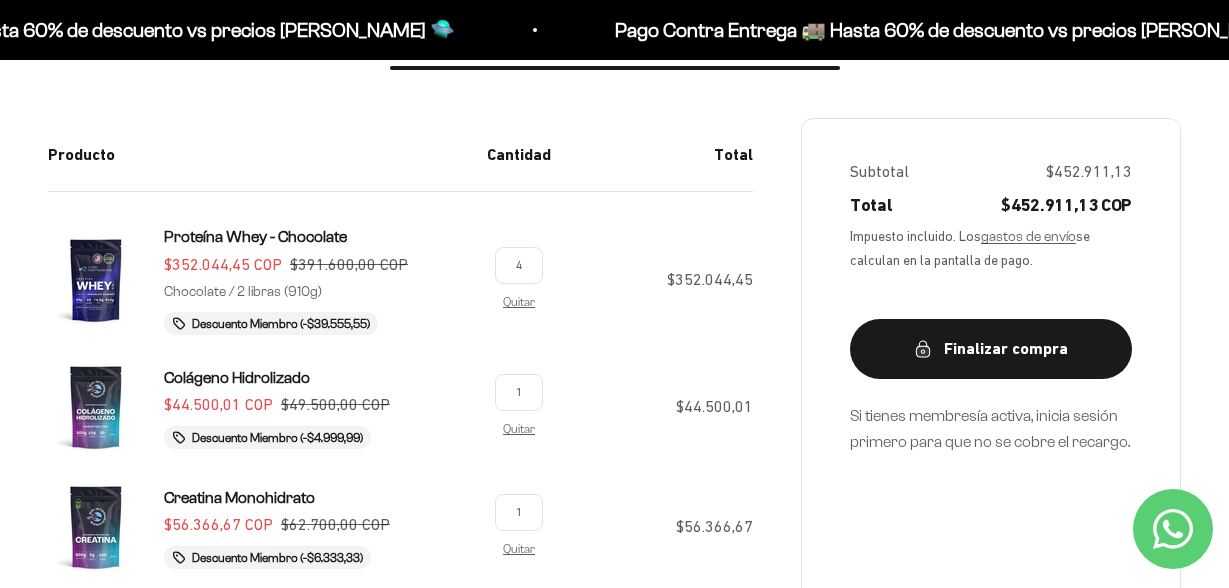 scroll, scrollTop: 337, scrollLeft: 0, axis: vertical 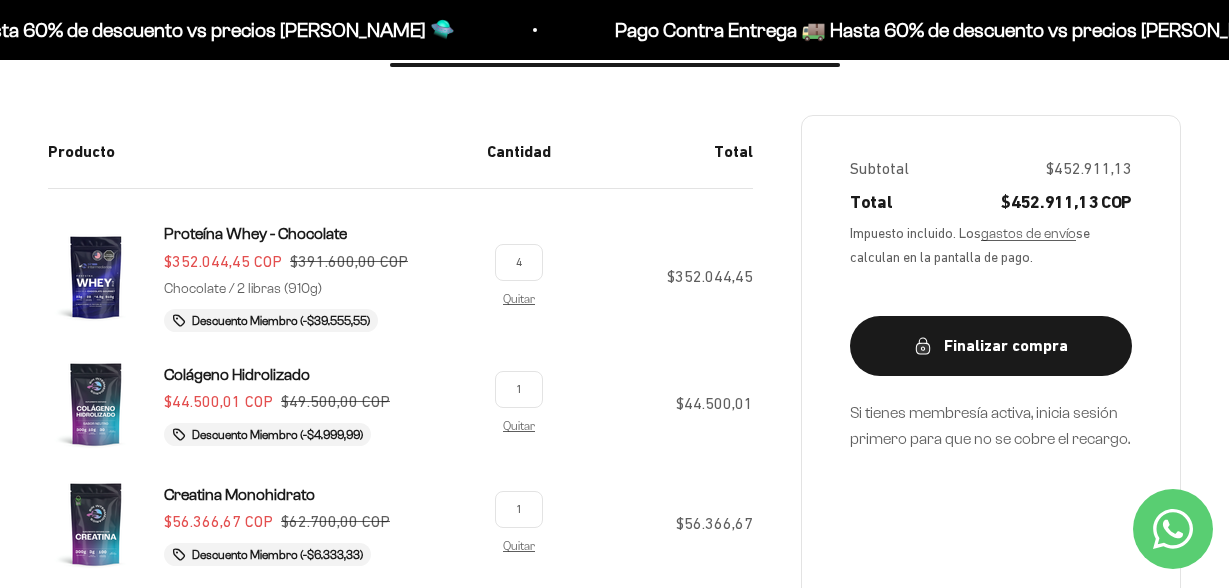 click on "4" at bounding box center (519, 262) 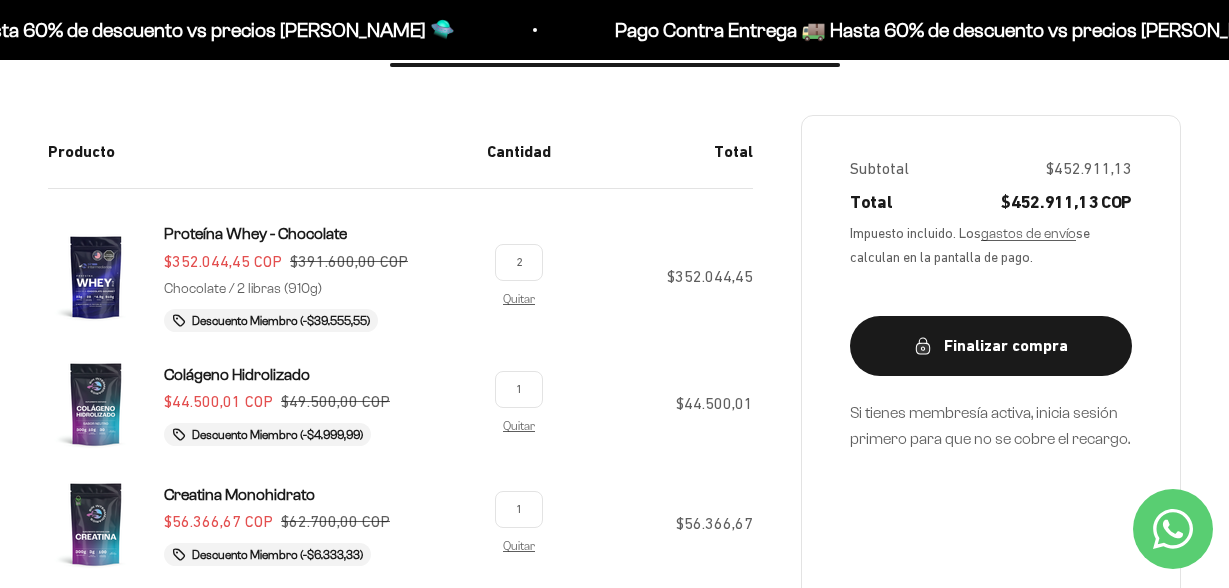 type on "2" 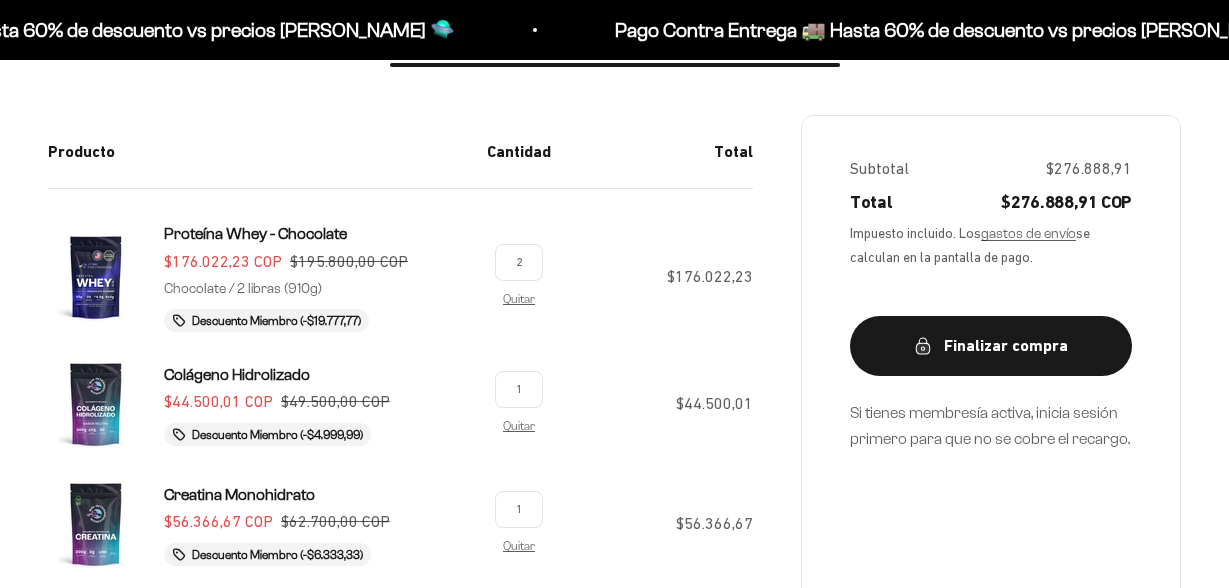 scroll, scrollTop: 337, scrollLeft: 0, axis: vertical 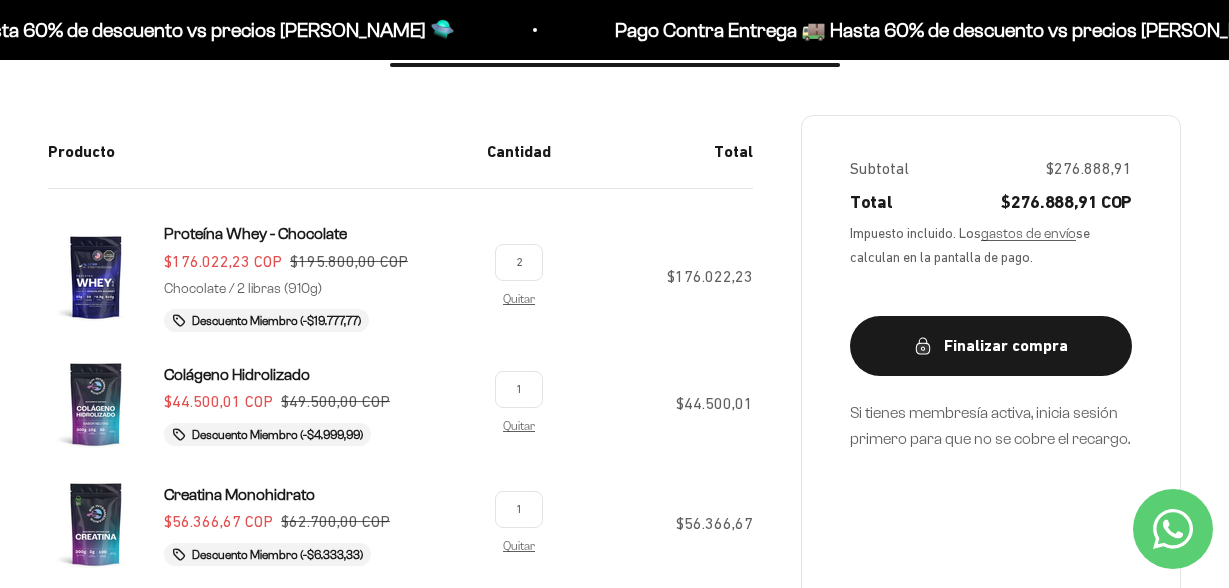 drag, startPoint x: 529, startPoint y: 259, endPoint x: 517, endPoint y: 258, distance: 12.0415945 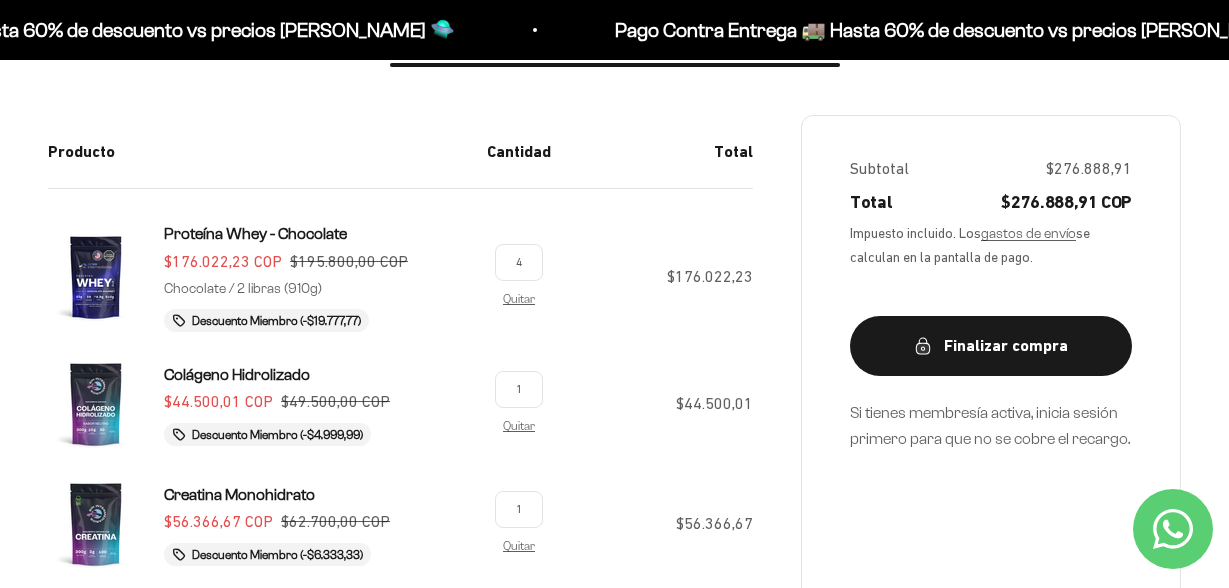 type on "4" 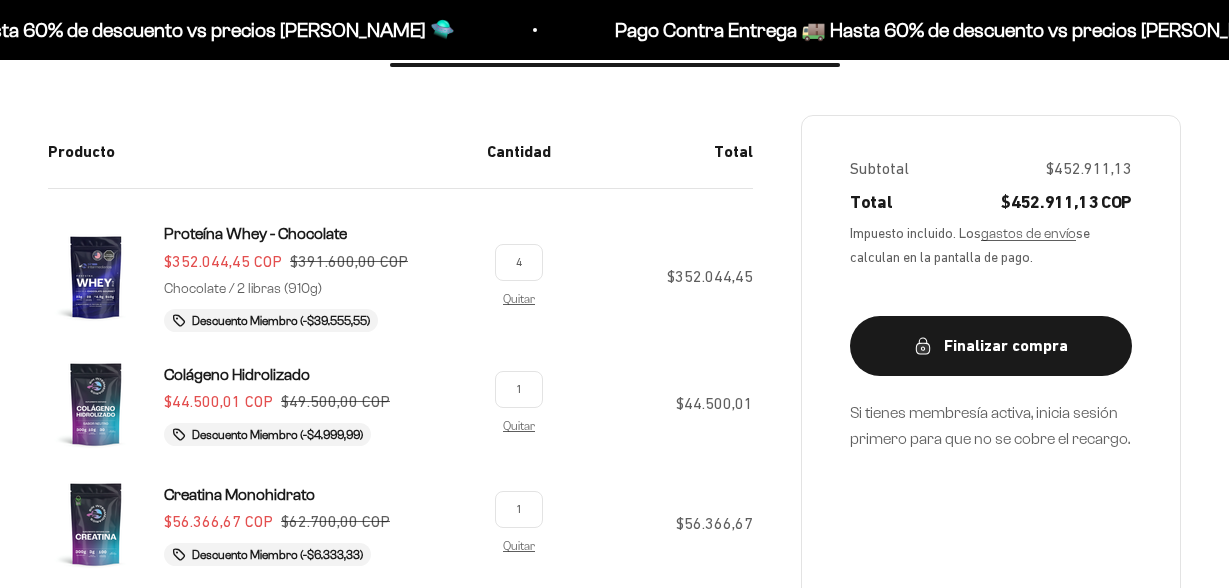 scroll, scrollTop: 337, scrollLeft: 0, axis: vertical 